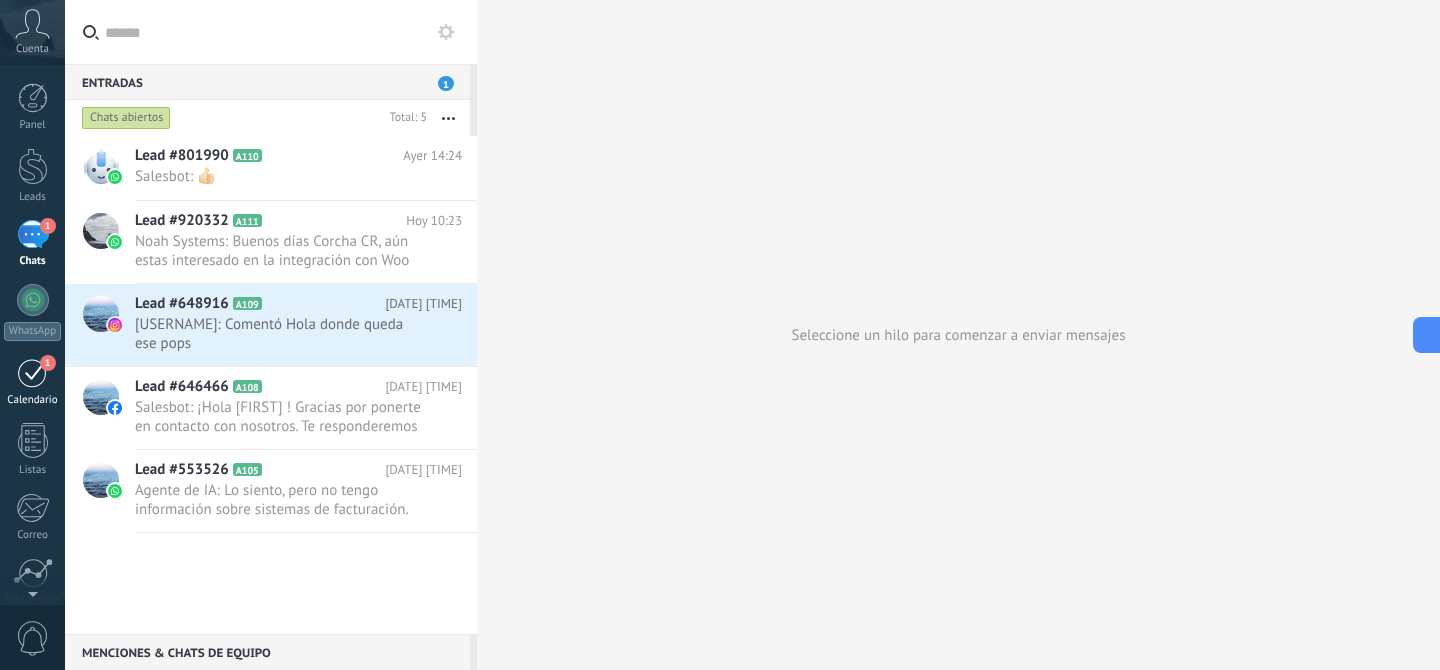 scroll, scrollTop: 0, scrollLeft: 0, axis: both 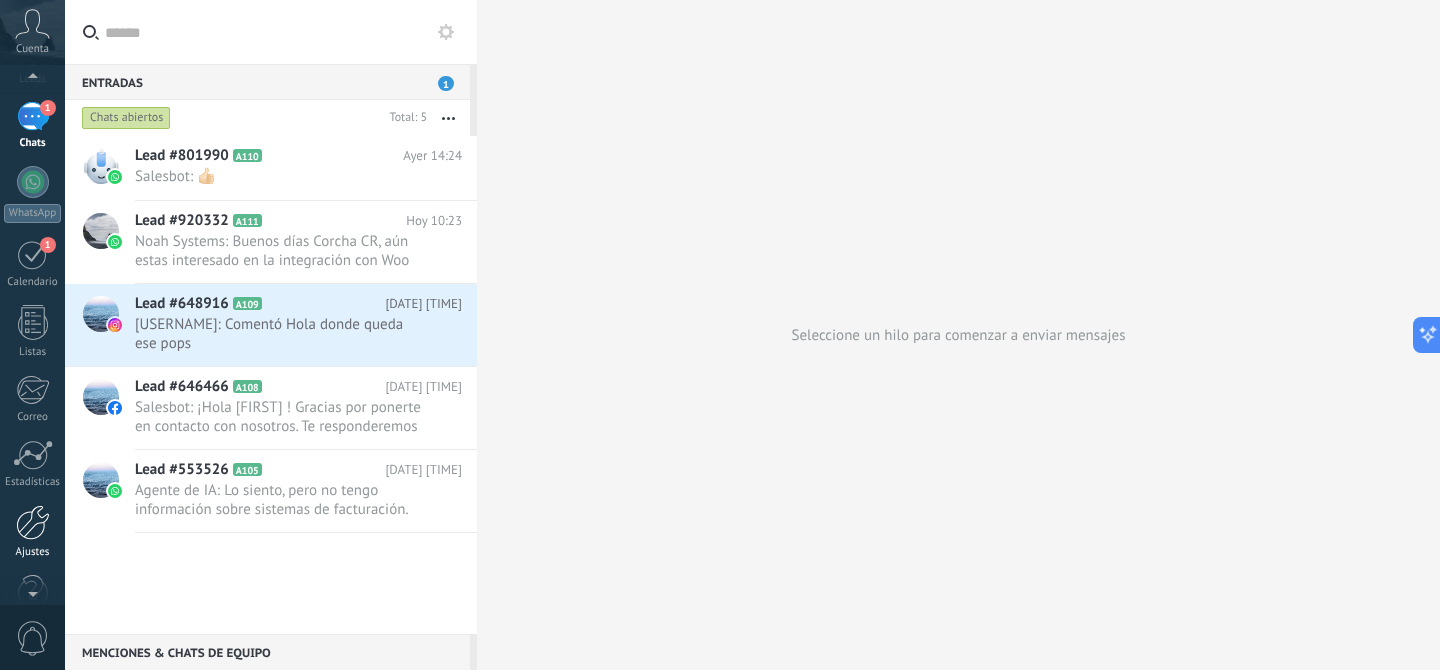 click at bounding box center [33, 522] 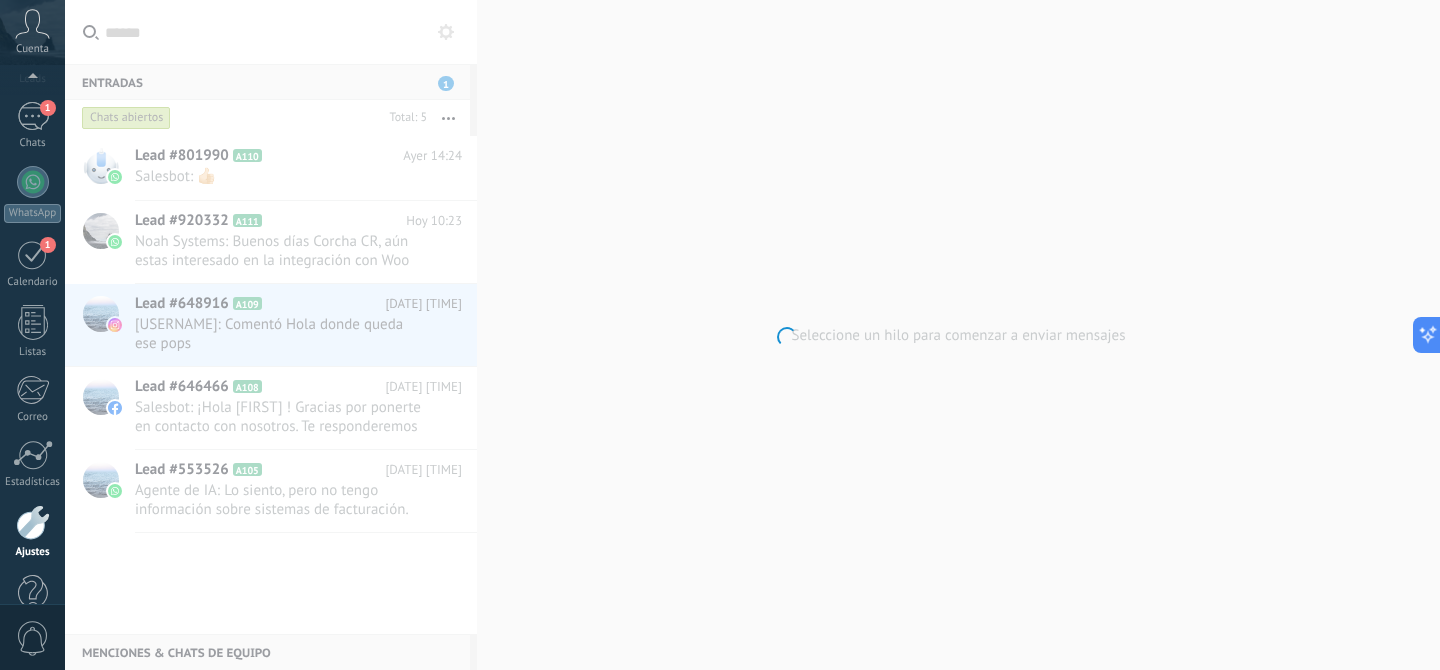 scroll, scrollTop: 162, scrollLeft: 0, axis: vertical 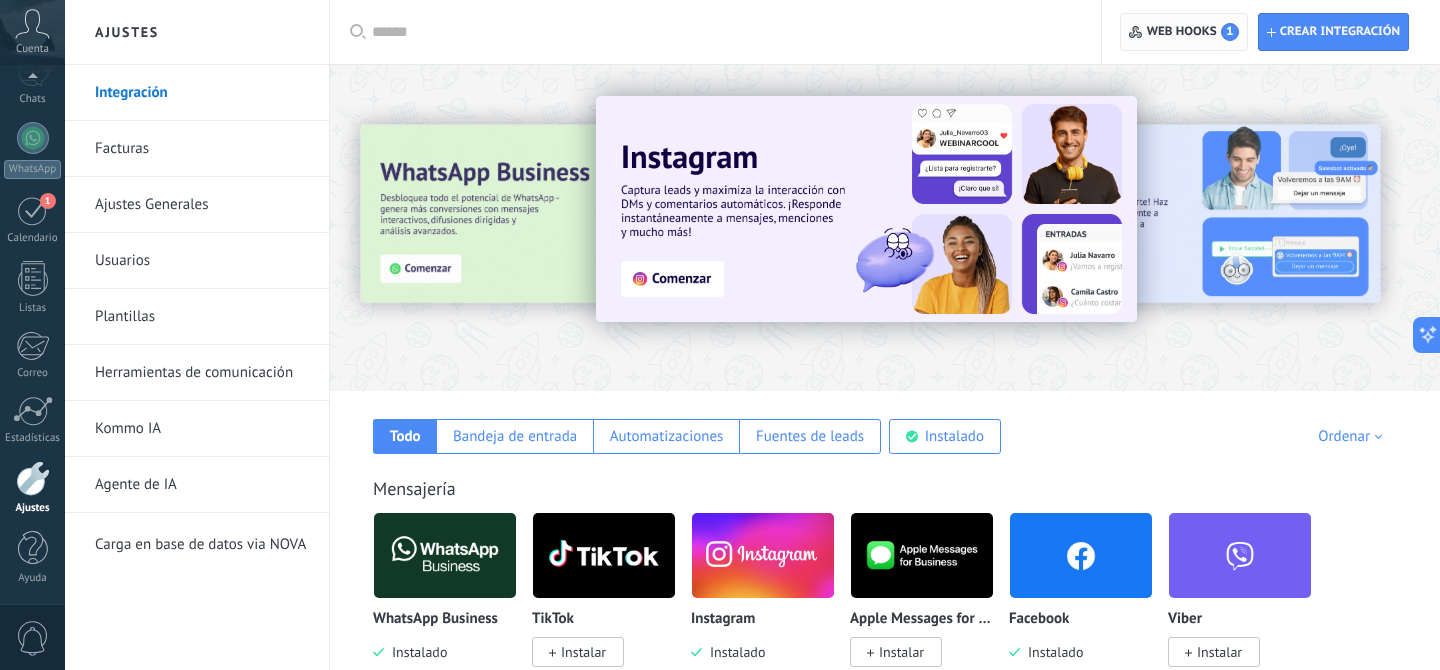 click on "Web hooks  1" at bounding box center [1193, 32] 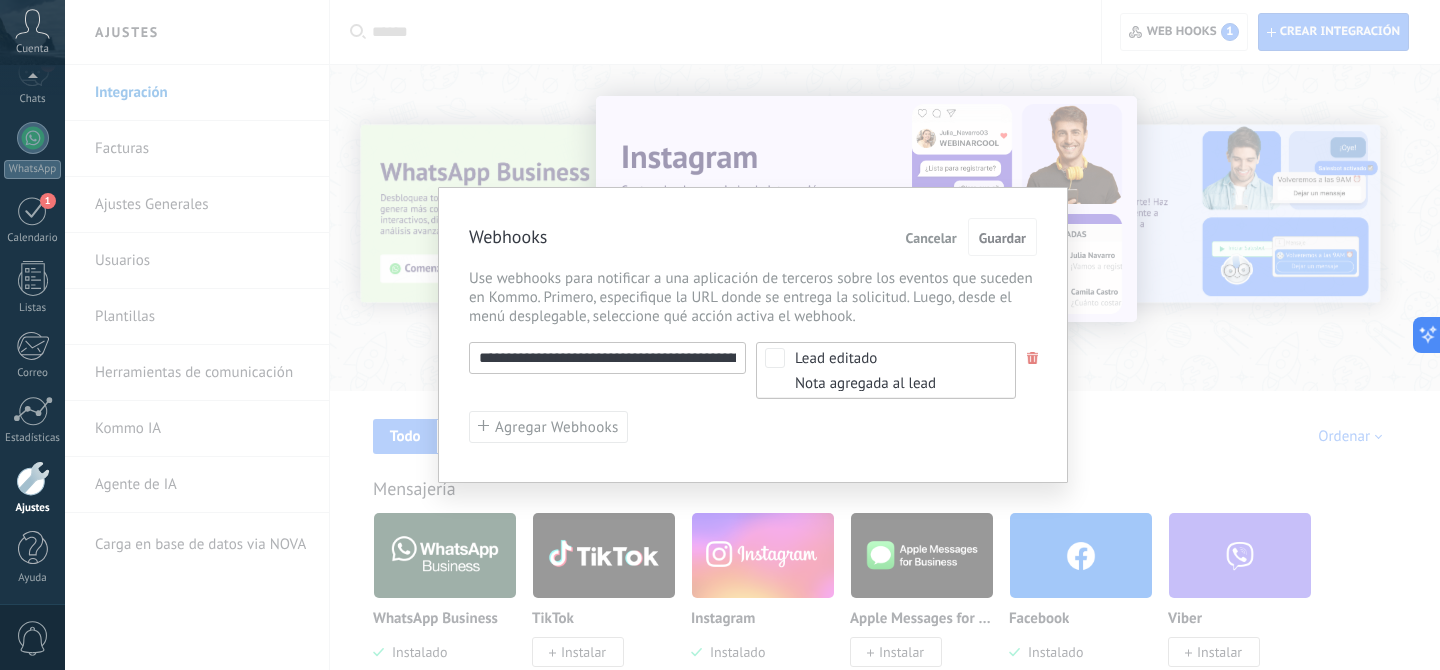 click on "Cancelar" at bounding box center (931, 238) 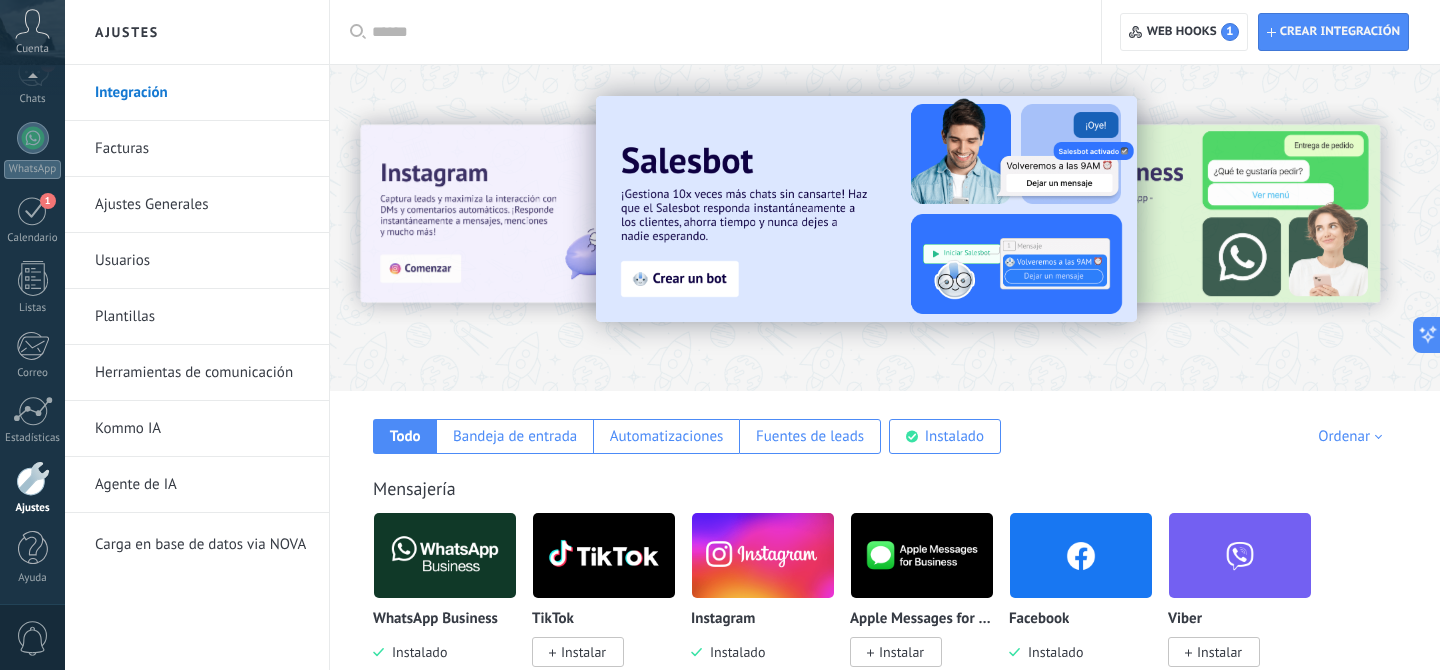 click on "Kommo IA" at bounding box center [202, 429] 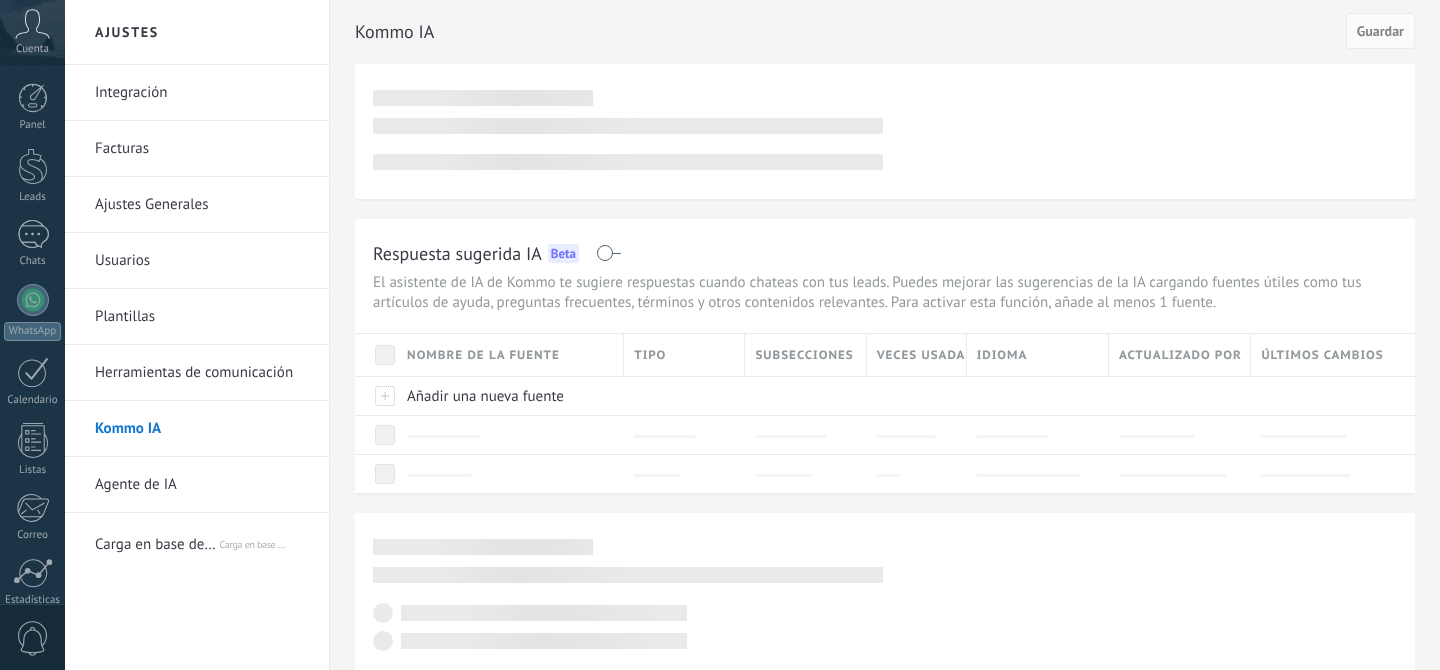 scroll, scrollTop: 0, scrollLeft: 0, axis: both 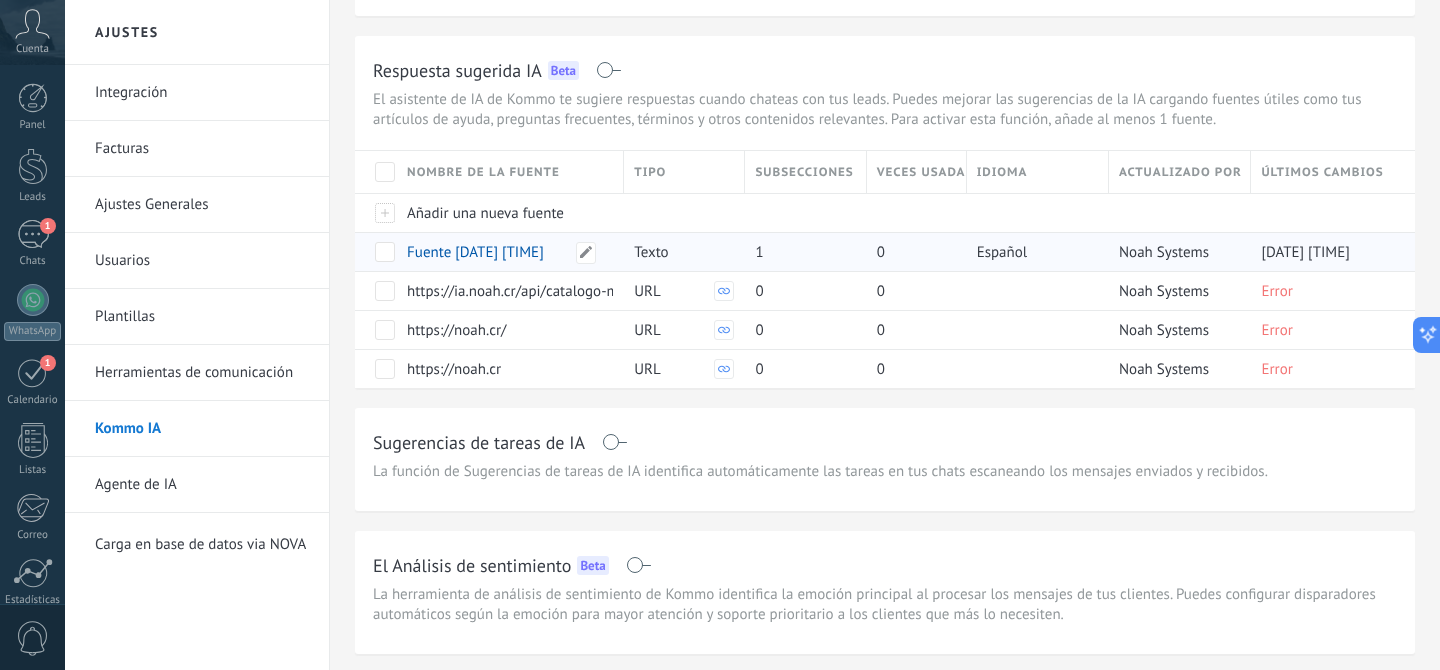 click on "Fuente 30/07/2025 23:57" at bounding box center (475, 252) 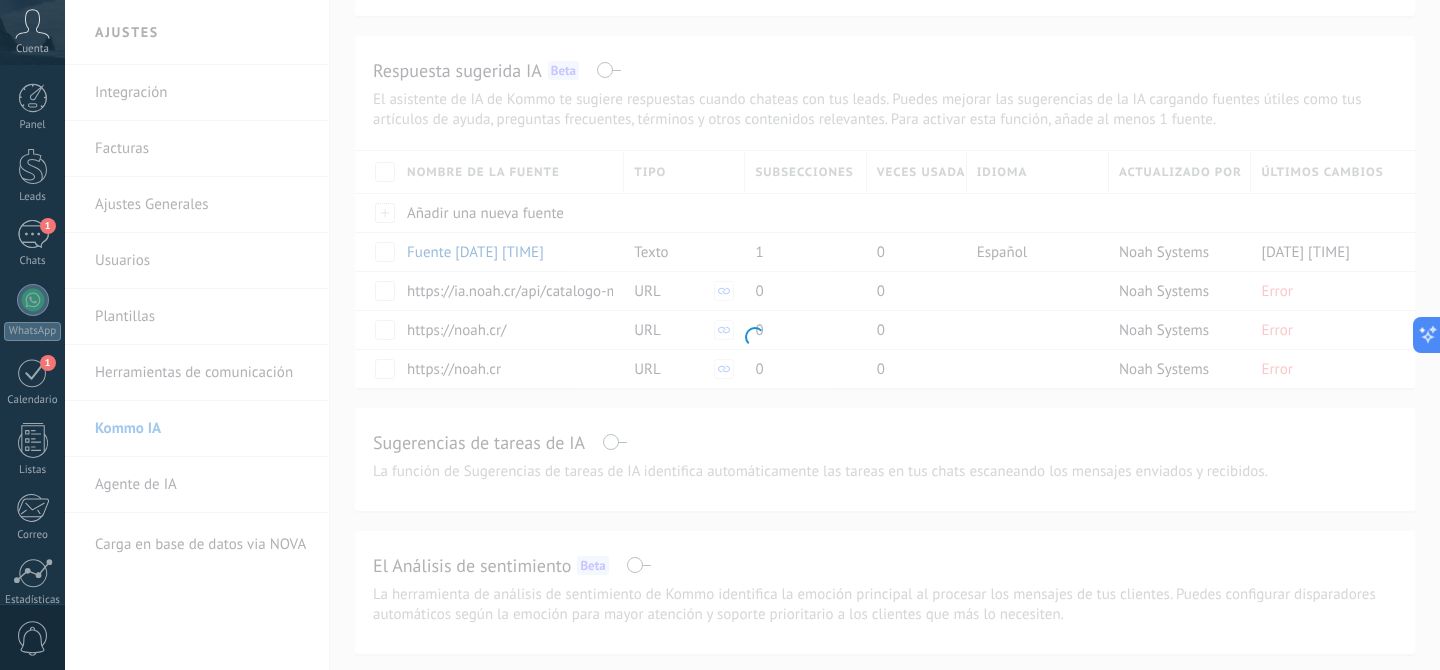 type on "**********" 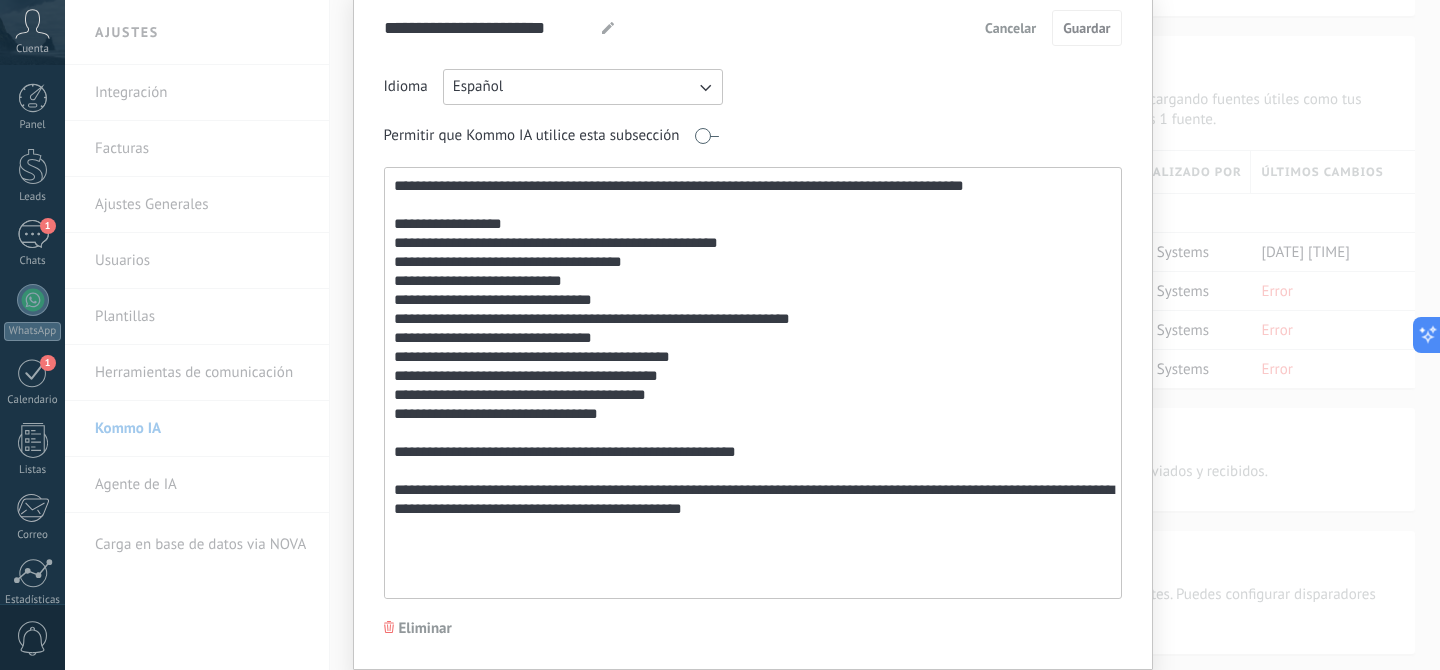 scroll, scrollTop: 139, scrollLeft: 0, axis: vertical 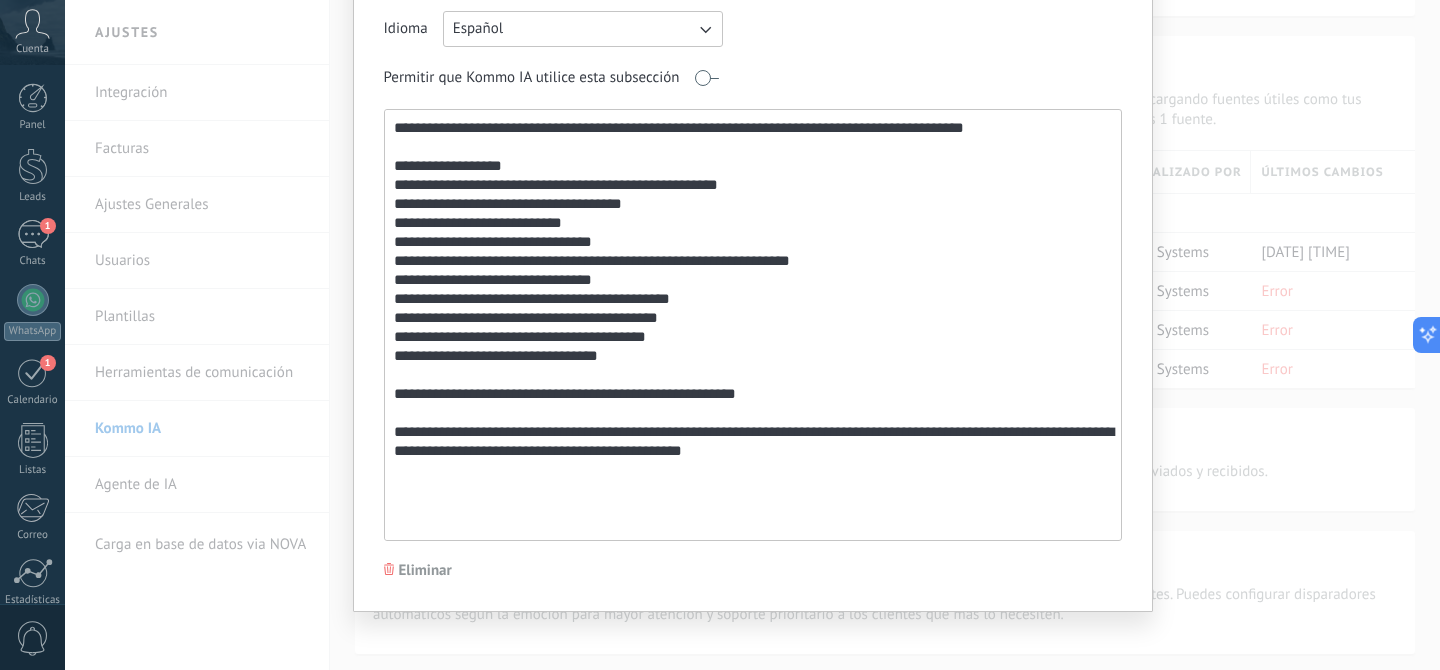 click on "**********" at bounding box center (751, 325) 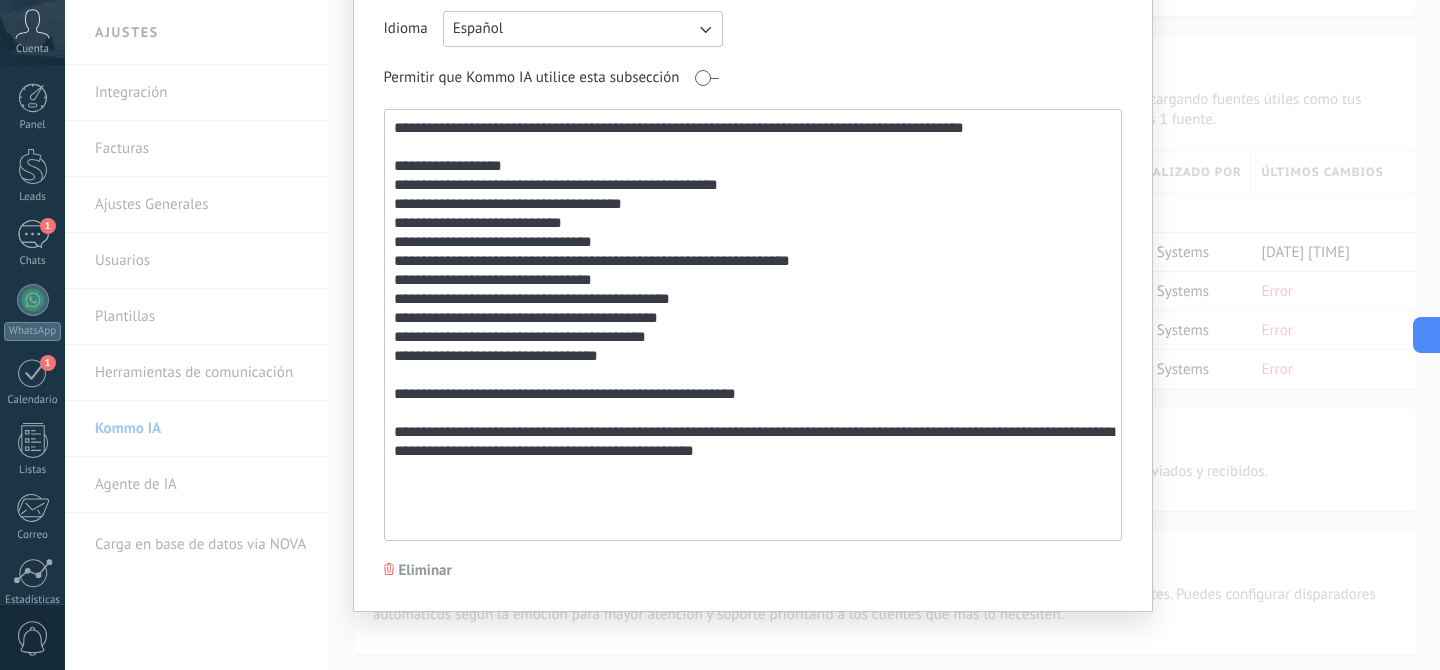 click on "**********" at bounding box center [751, 325] 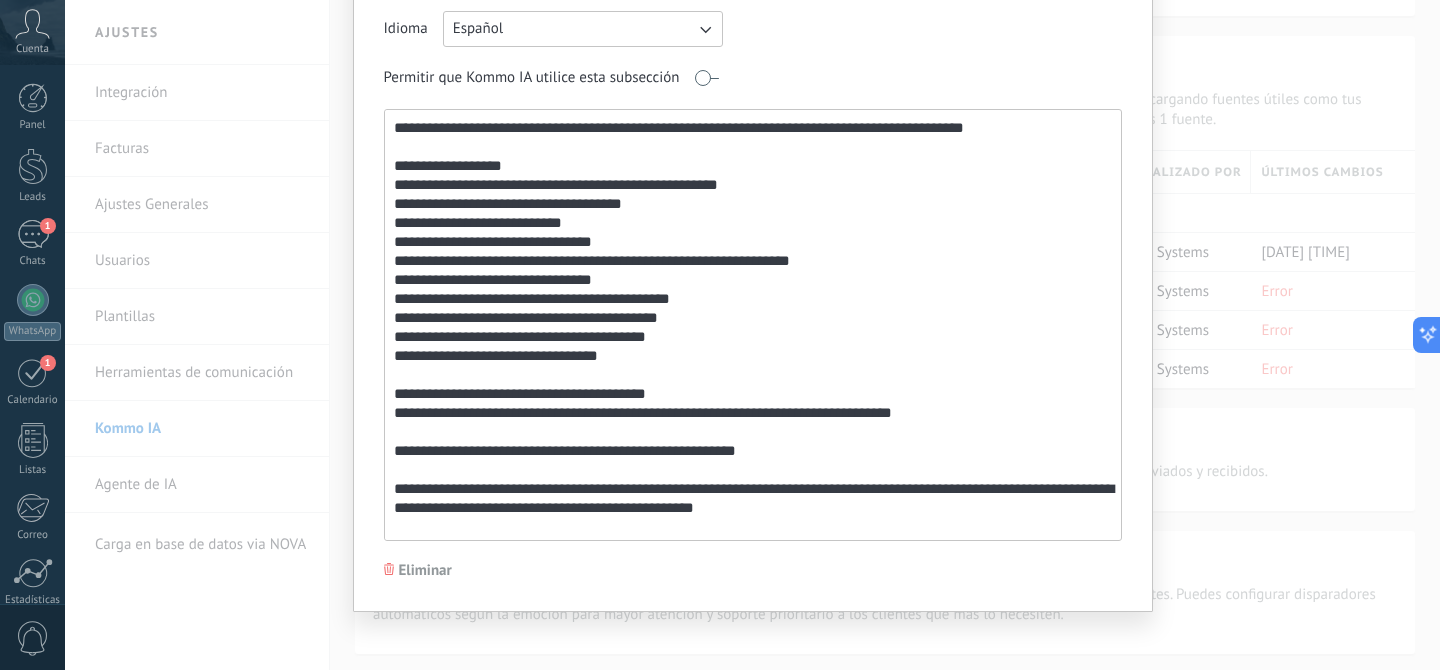 scroll, scrollTop: 146, scrollLeft: 0, axis: vertical 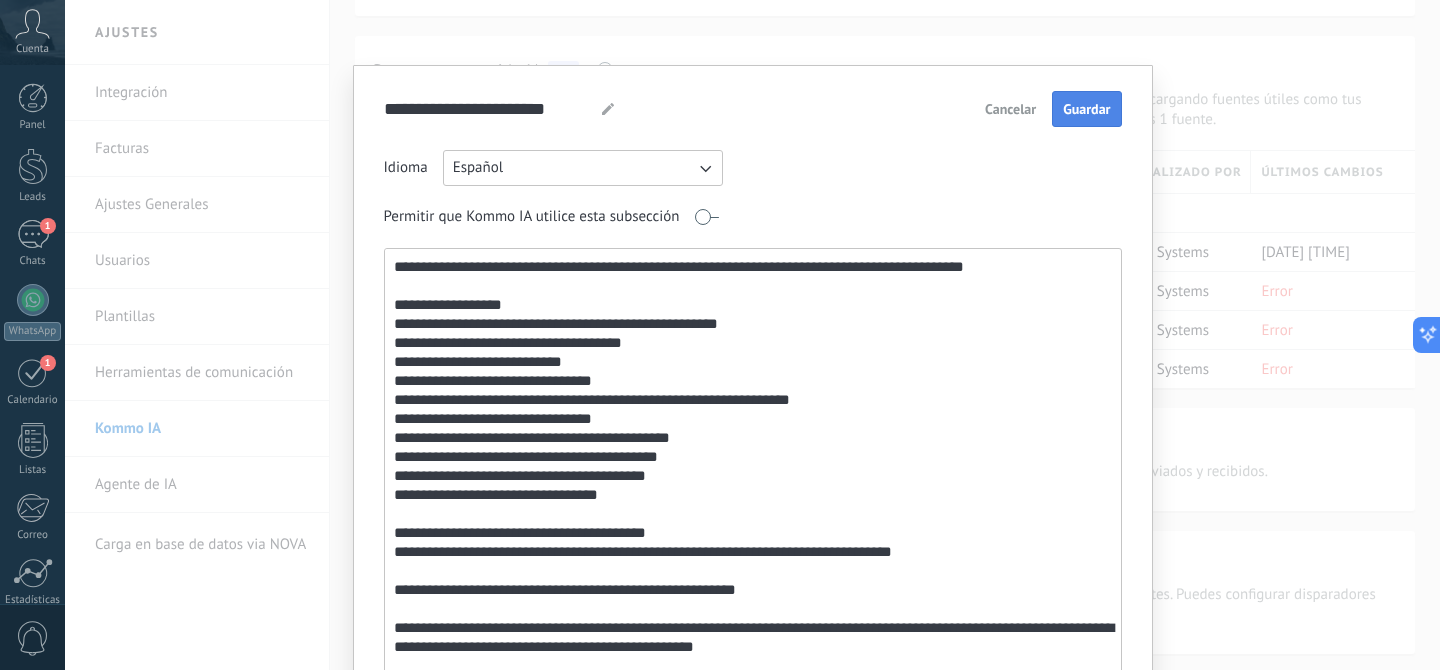 type on "**********" 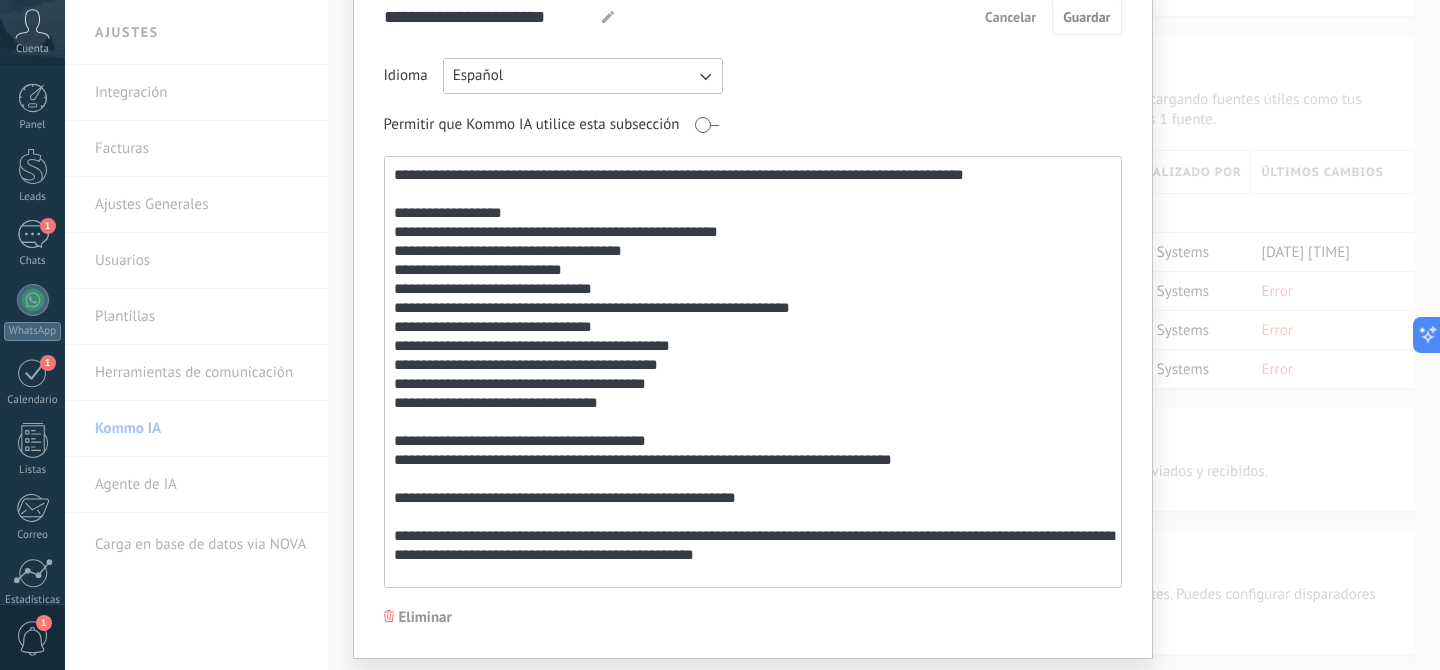 scroll, scrollTop: 146, scrollLeft: 0, axis: vertical 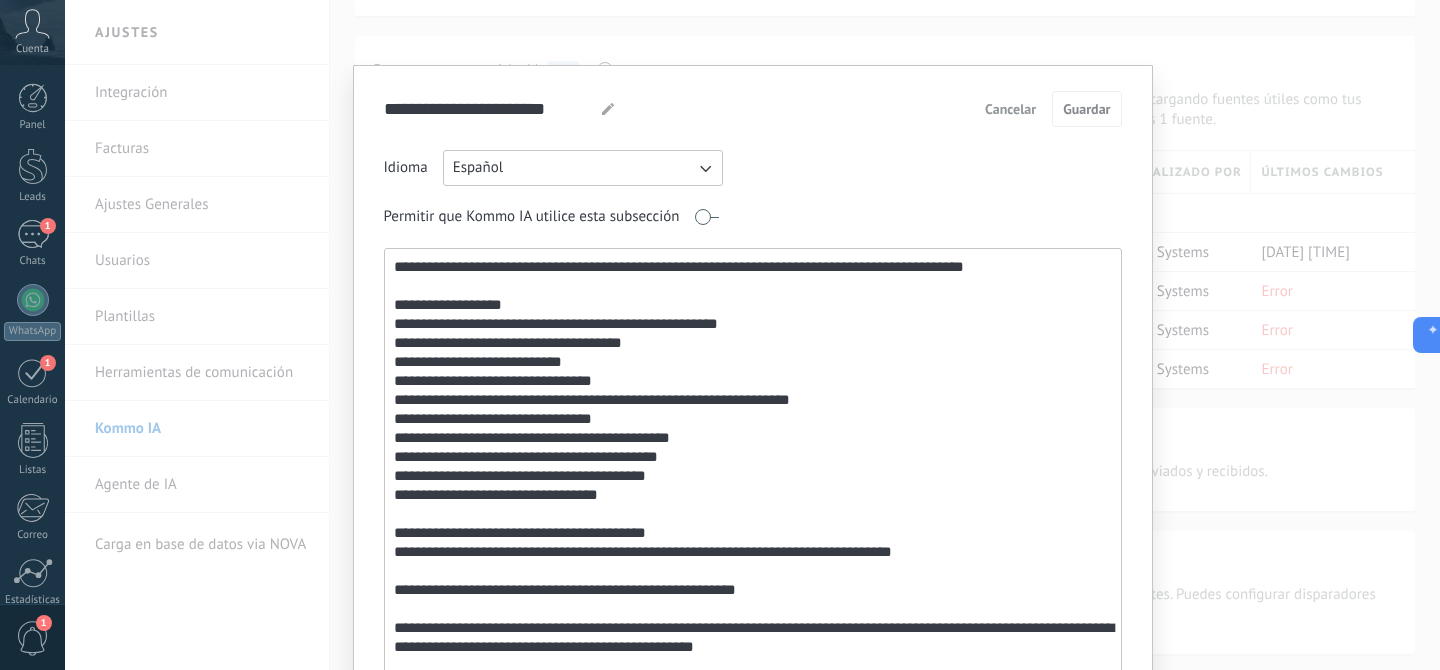 click on "**********" at bounding box center [752, 335] 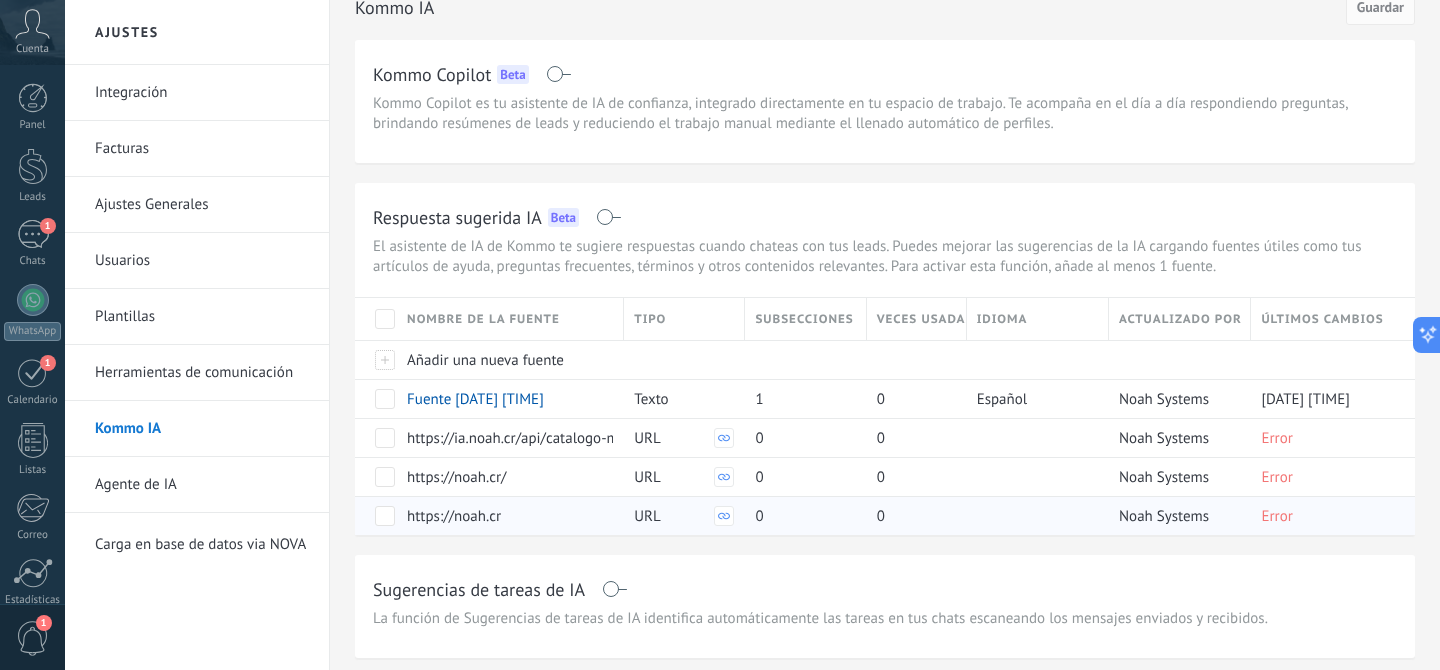 scroll, scrollTop: 0, scrollLeft: 0, axis: both 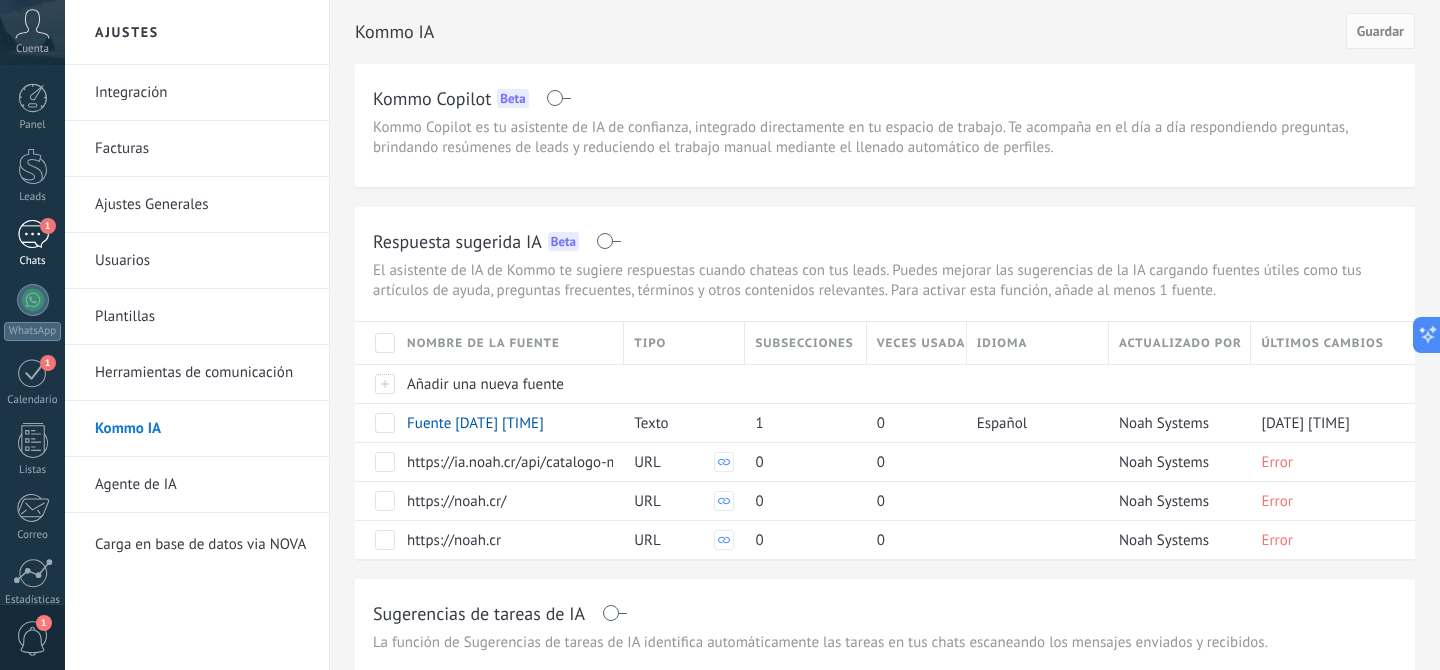 click on "1" at bounding box center (33, 234) 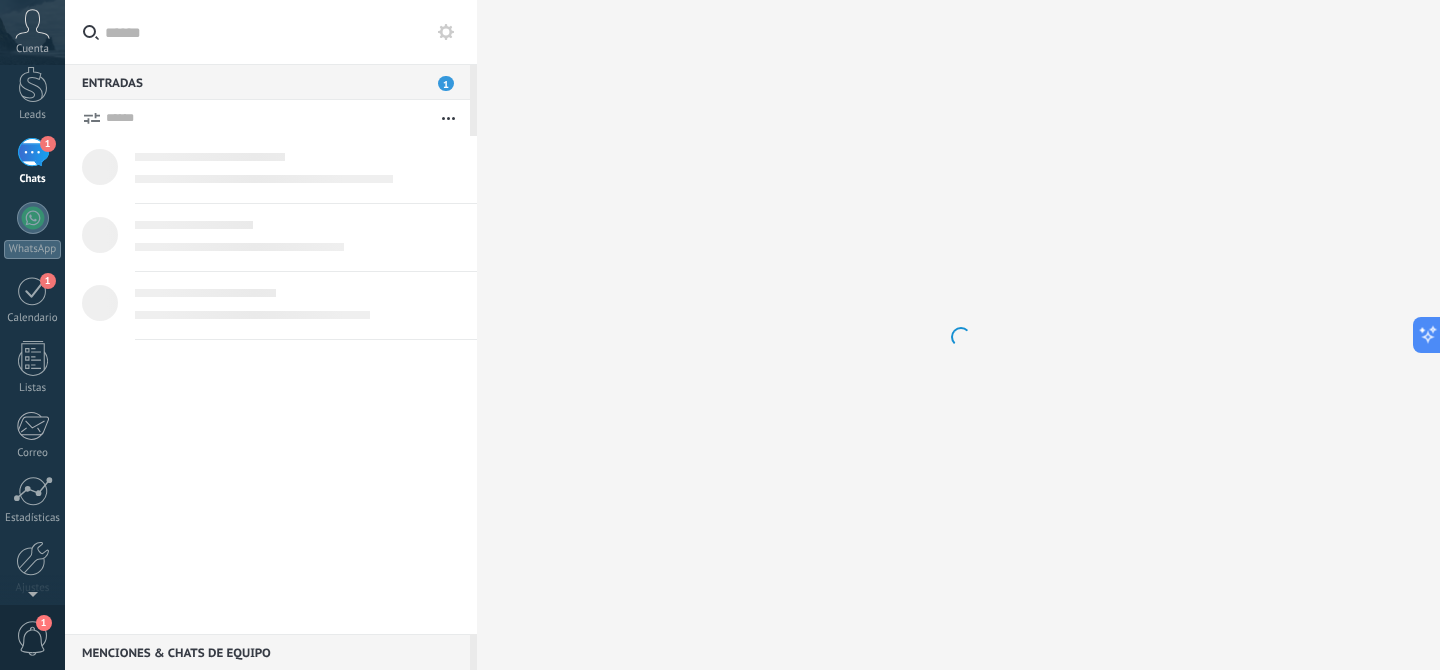 scroll, scrollTop: 0, scrollLeft: 0, axis: both 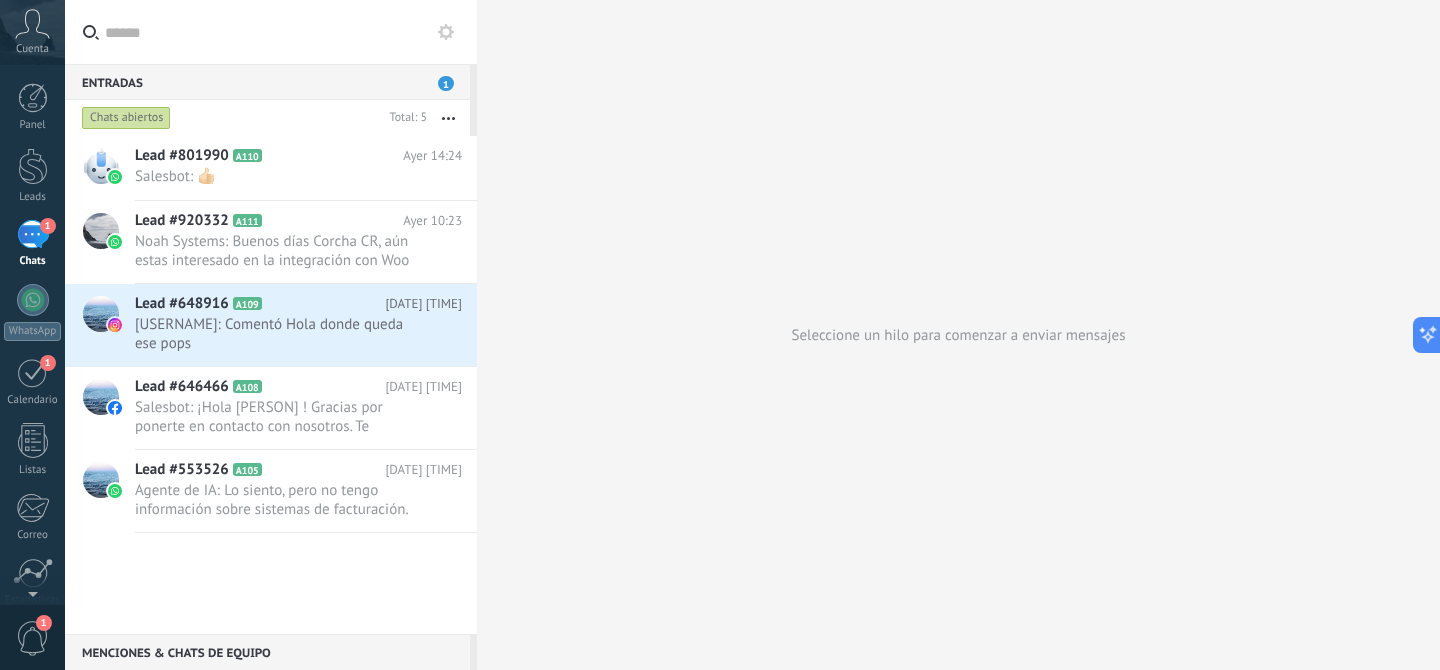 click on "Seleccione un hilo para comenzar a enviar mensajes" at bounding box center [958, 335] 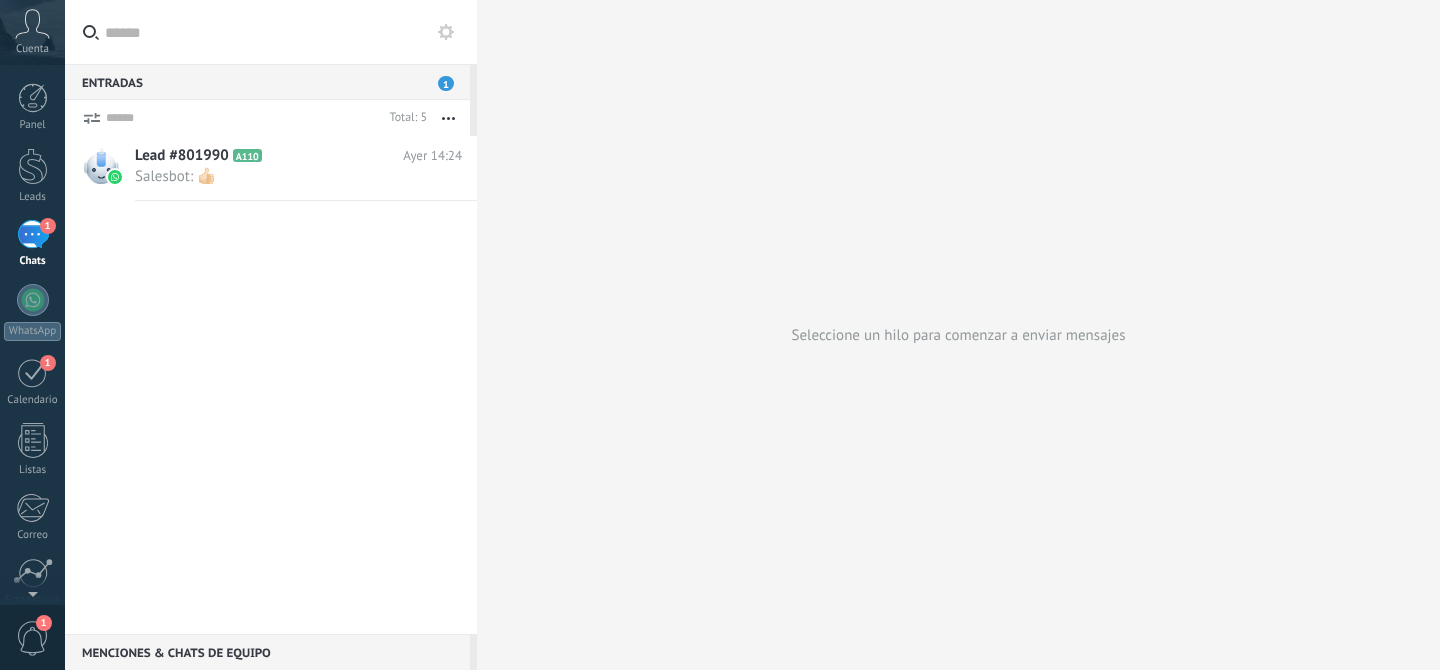 scroll, scrollTop: 0, scrollLeft: 0, axis: both 